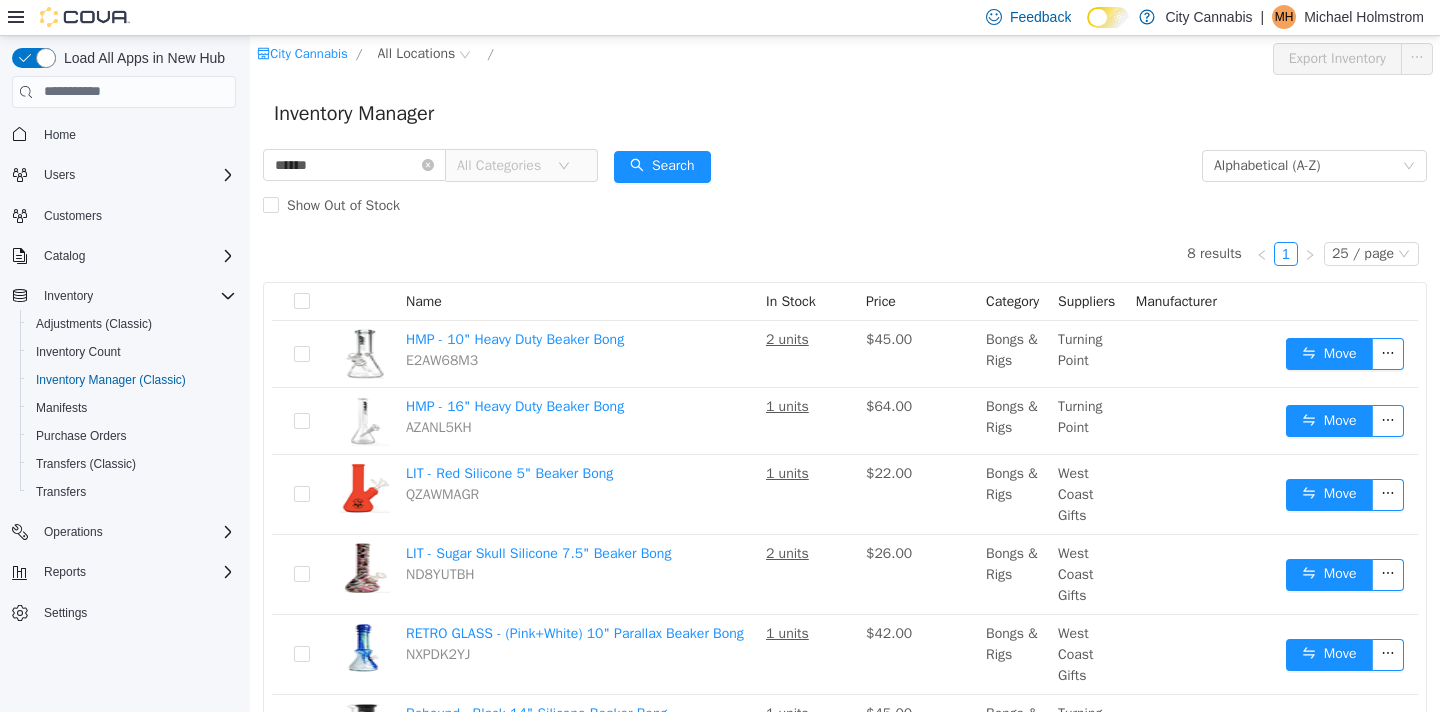 scroll, scrollTop: 263, scrollLeft: 0, axis: vertical 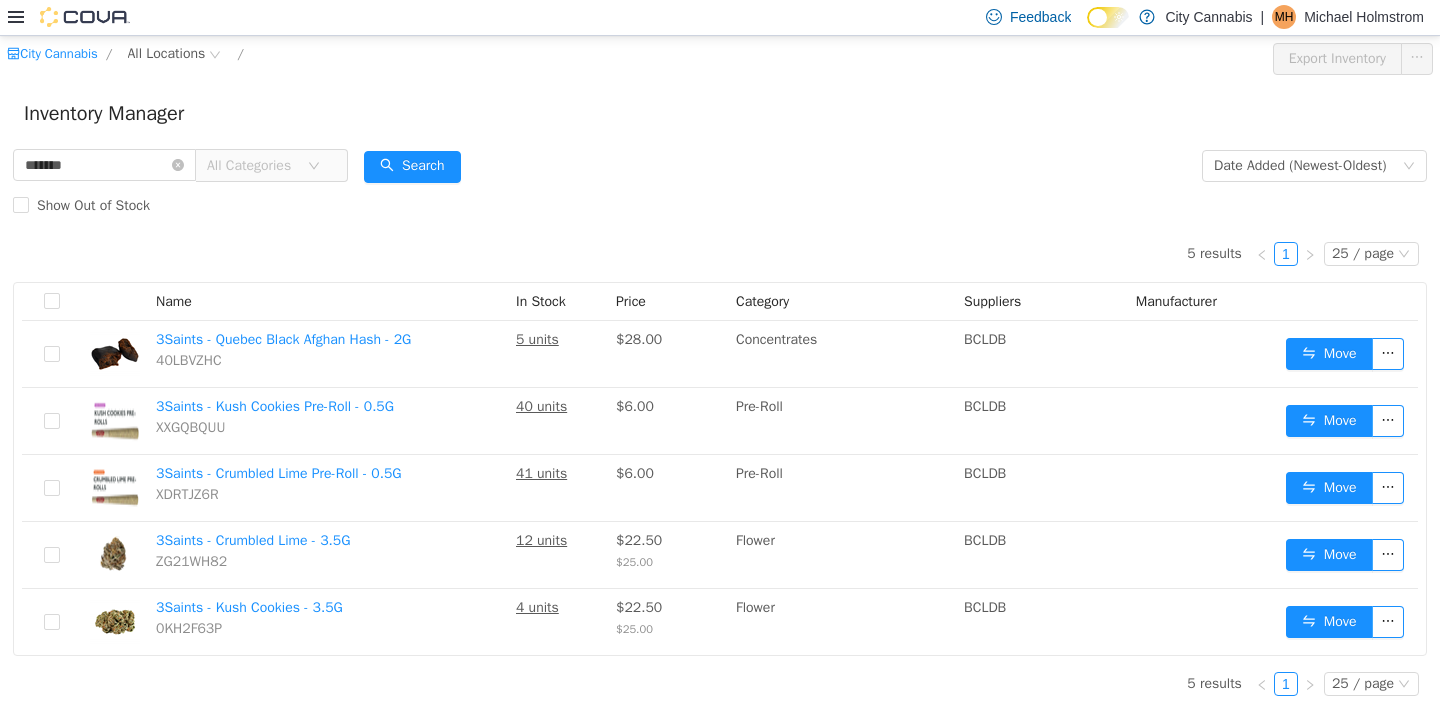 click 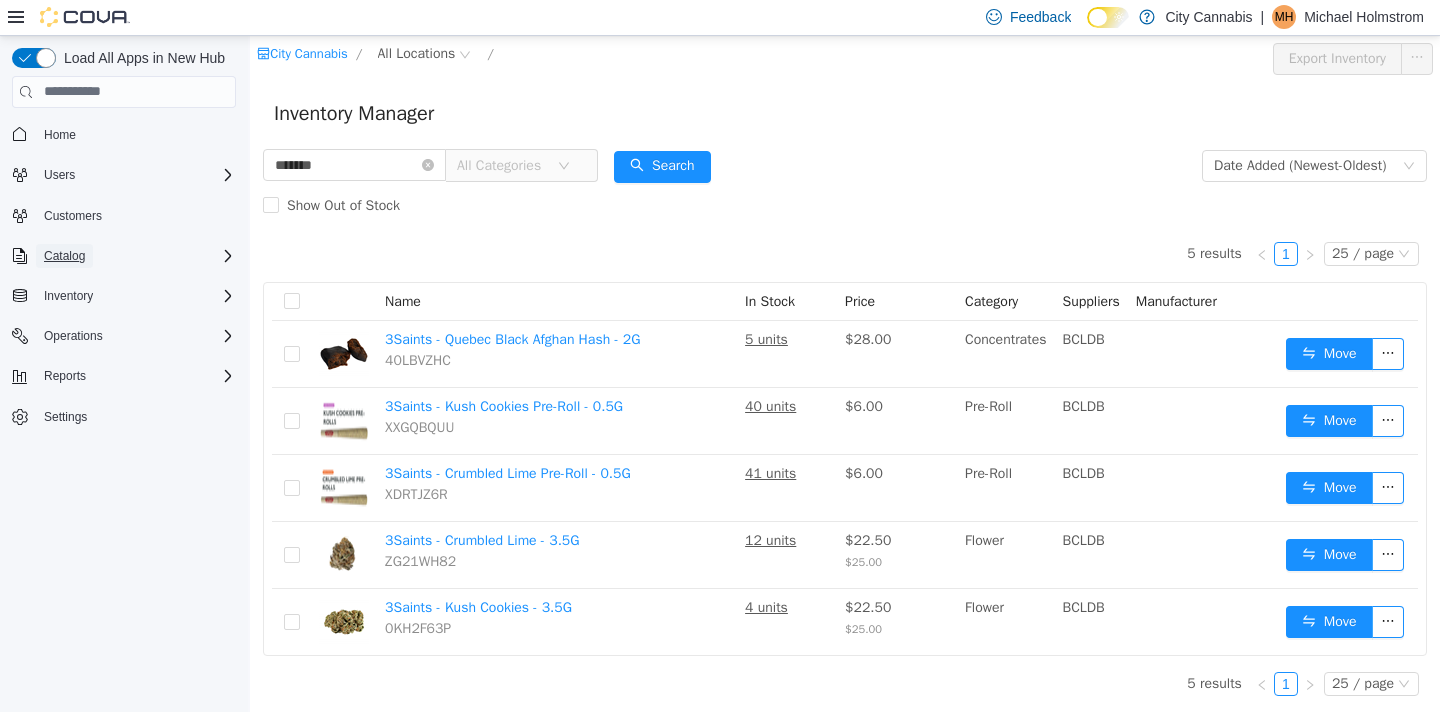 click on "Catalog" at bounding box center (64, 256) 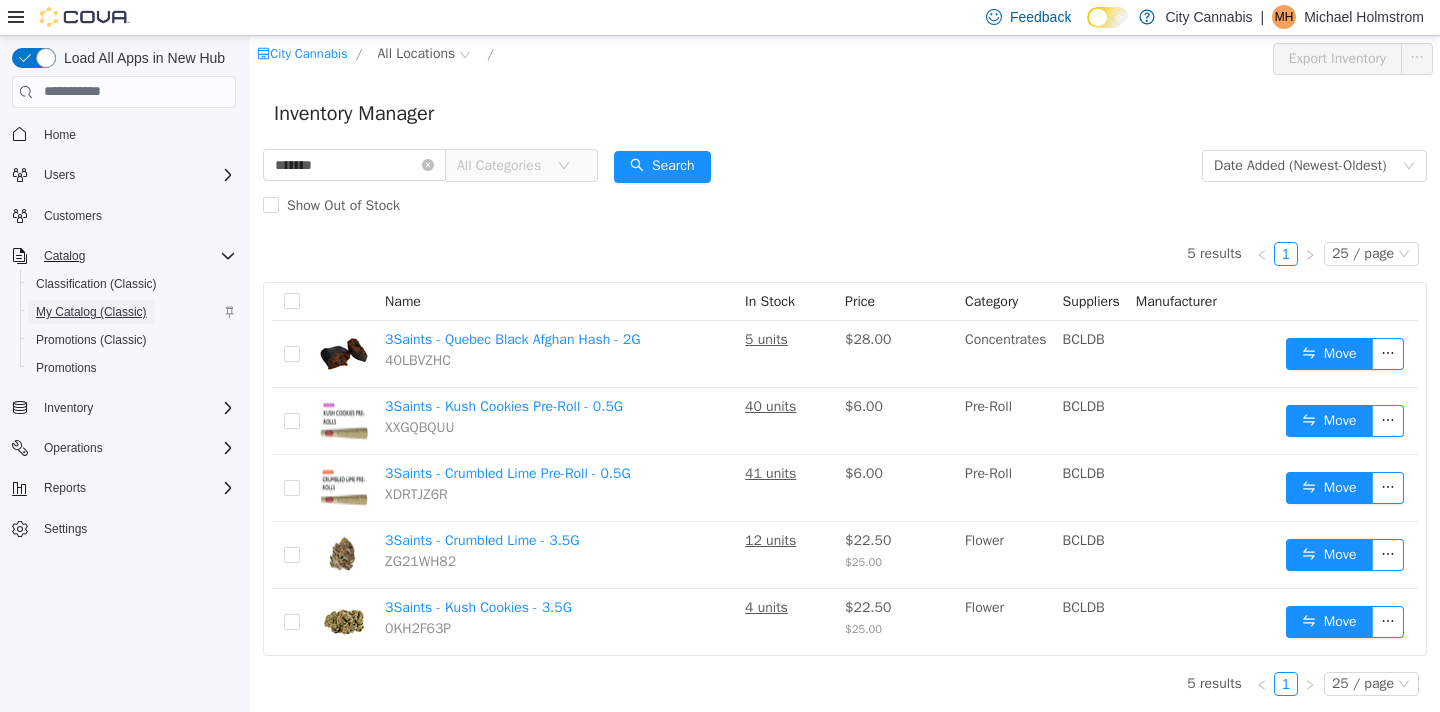 click on "My Catalog (Classic)" at bounding box center [91, 312] 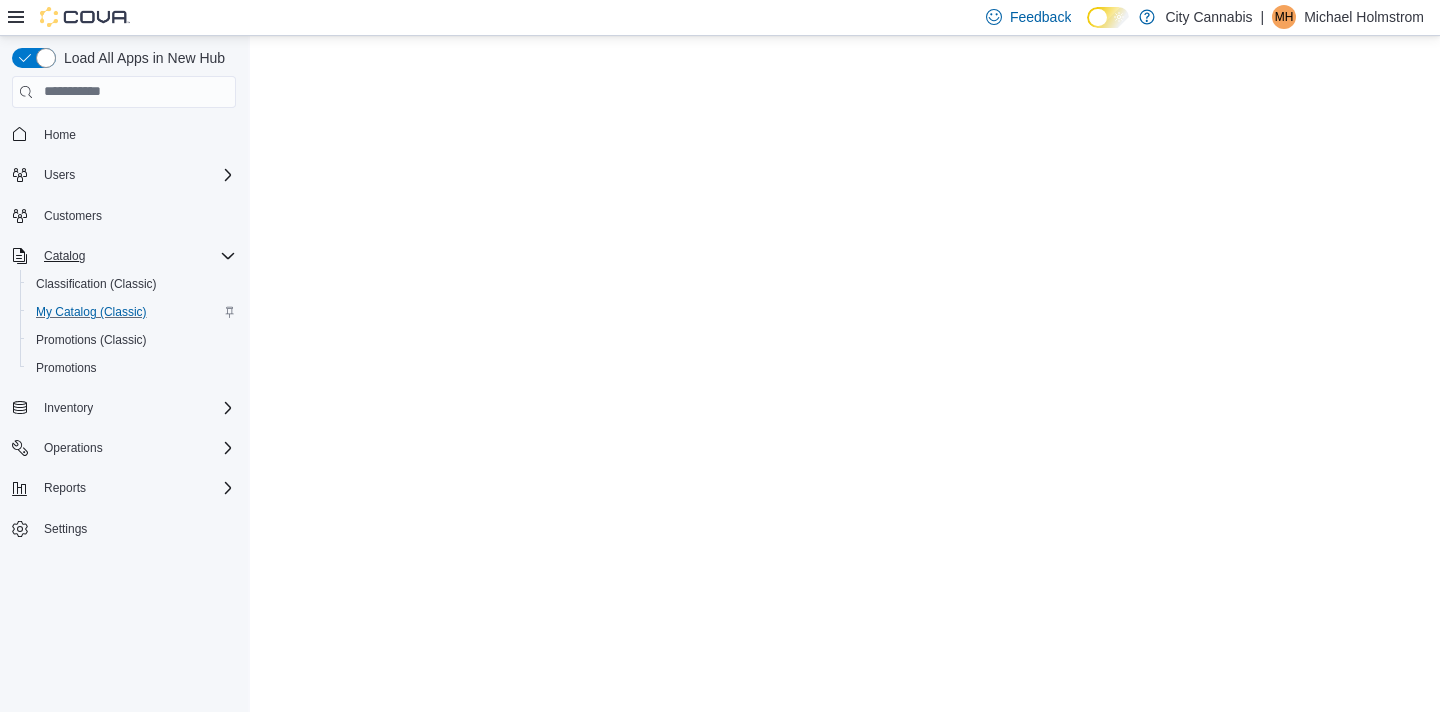 scroll, scrollTop: 0, scrollLeft: 0, axis: both 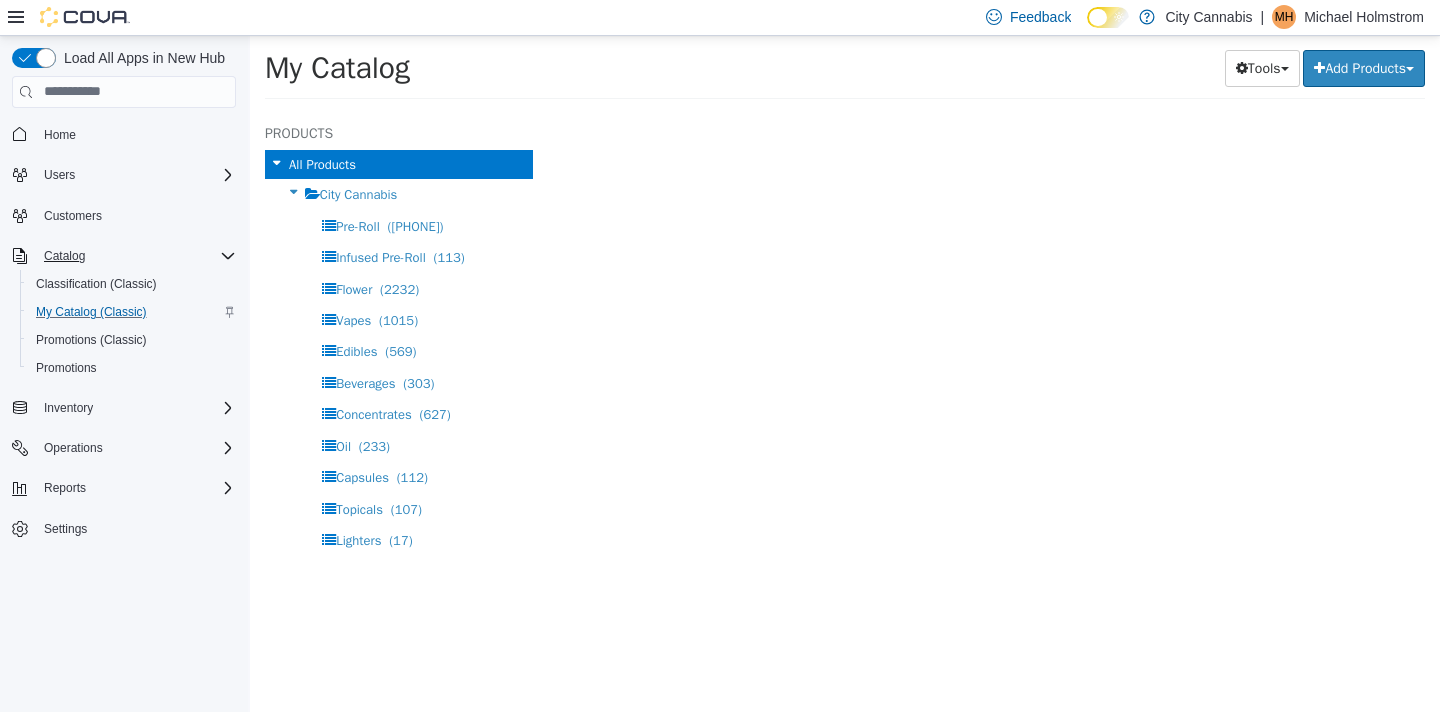select on "**********" 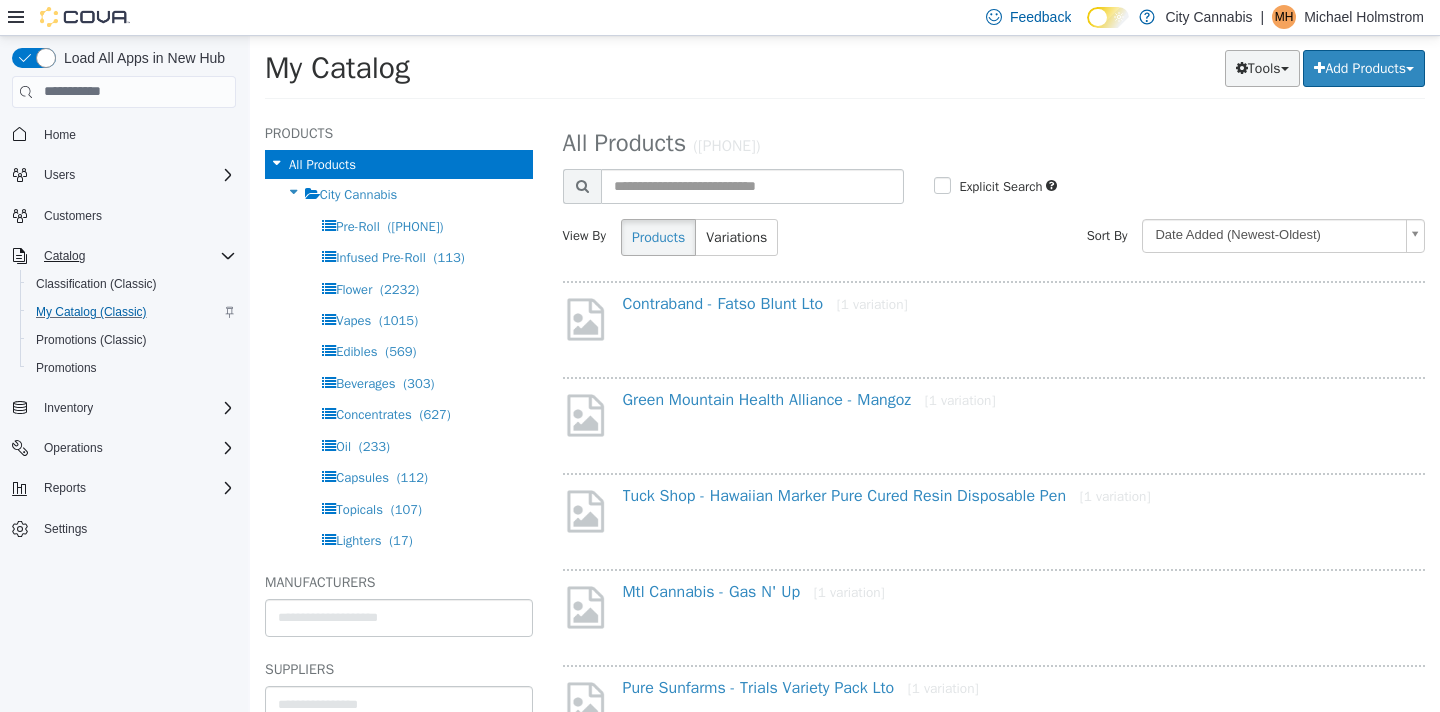 click on "Tools" at bounding box center (1262, 67) 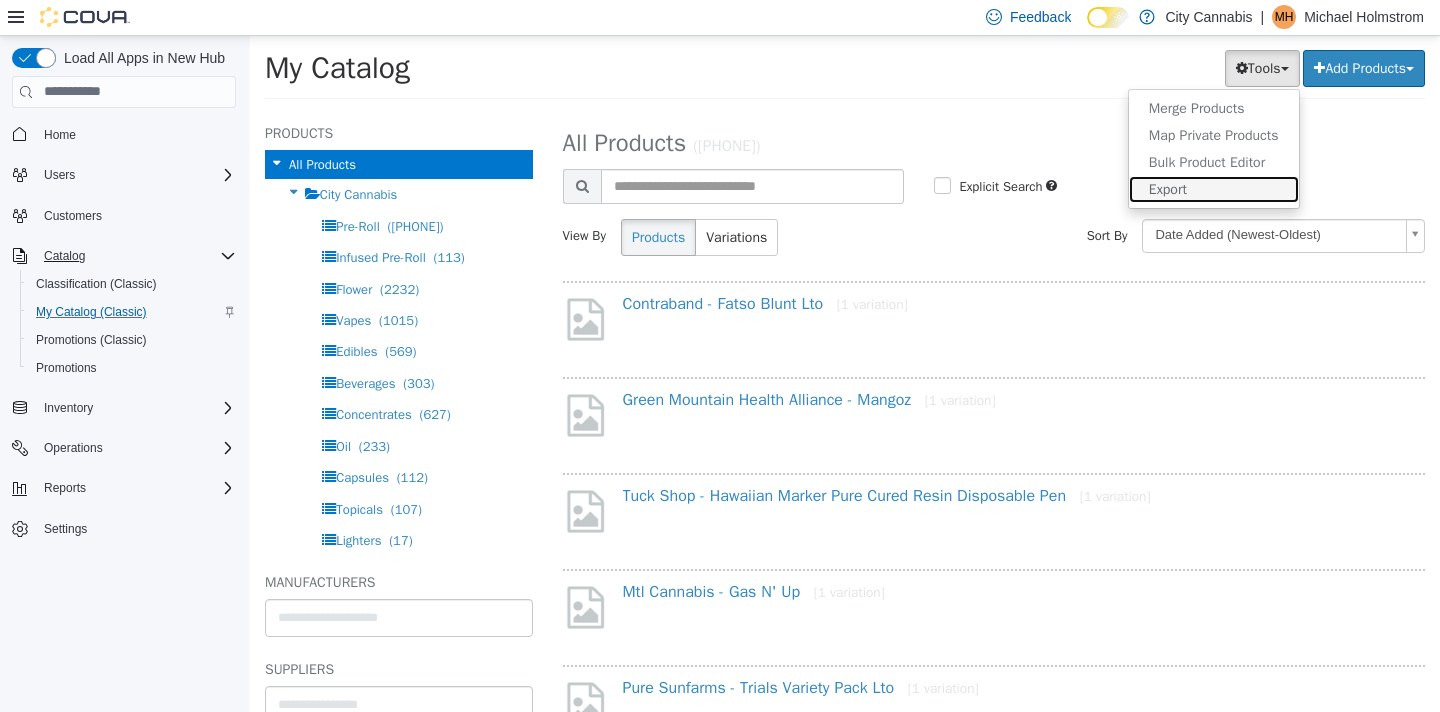 click on "Export" at bounding box center [1214, 188] 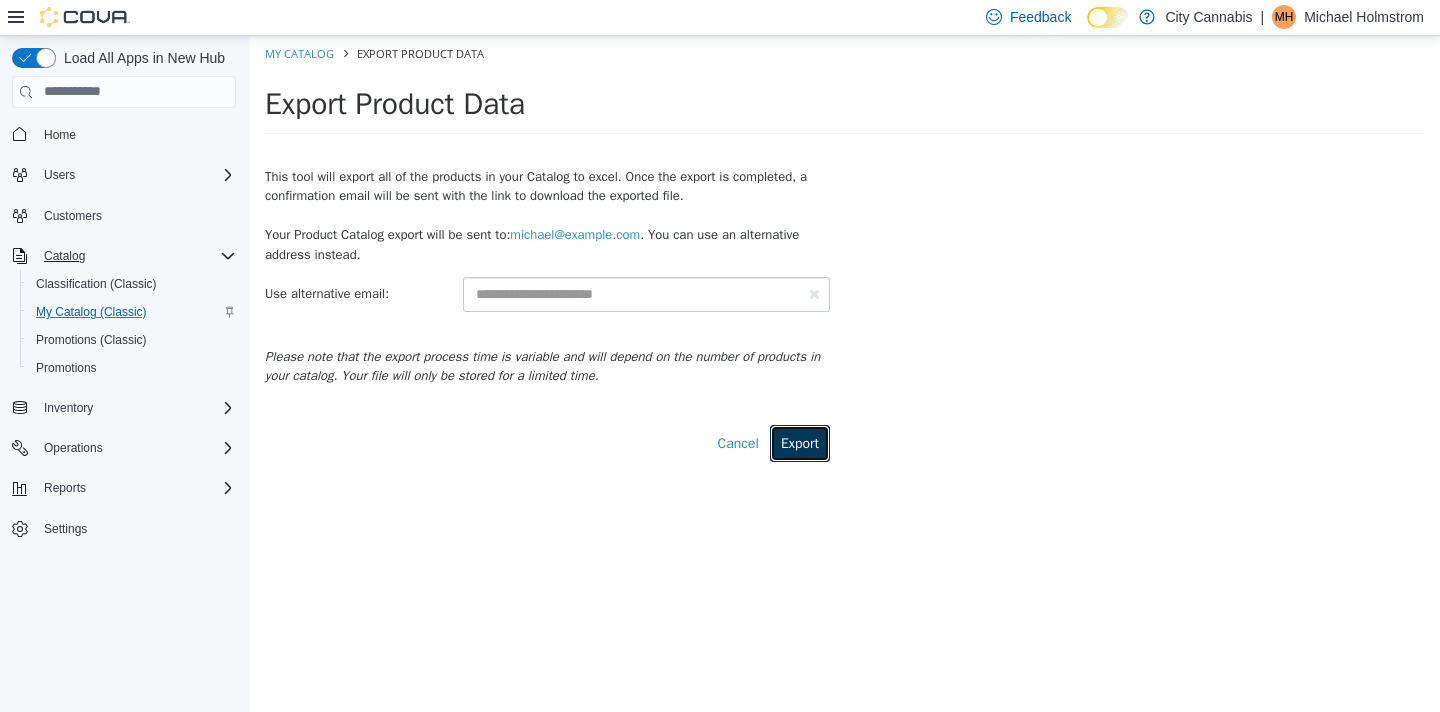 click on "Export" at bounding box center (800, 442) 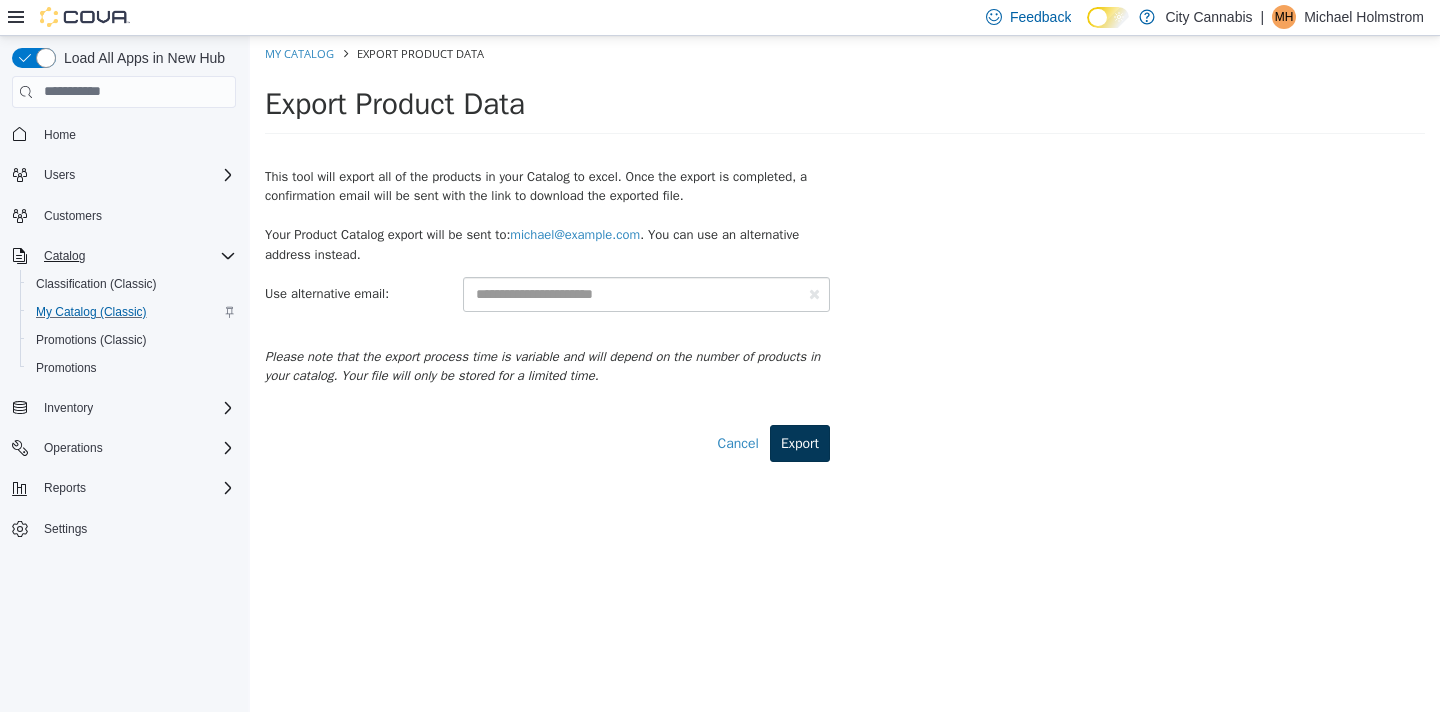 select on "**********" 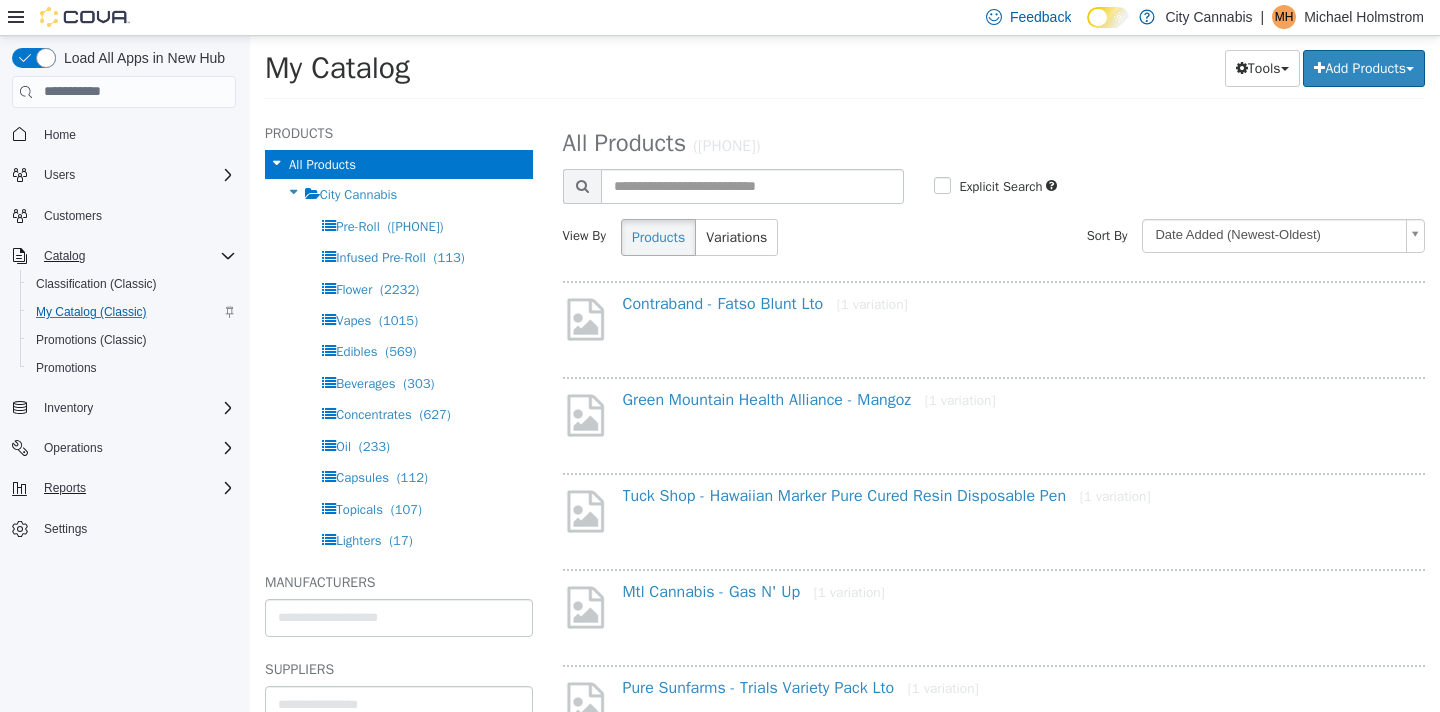 click on "Reports" at bounding box center [136, 488] 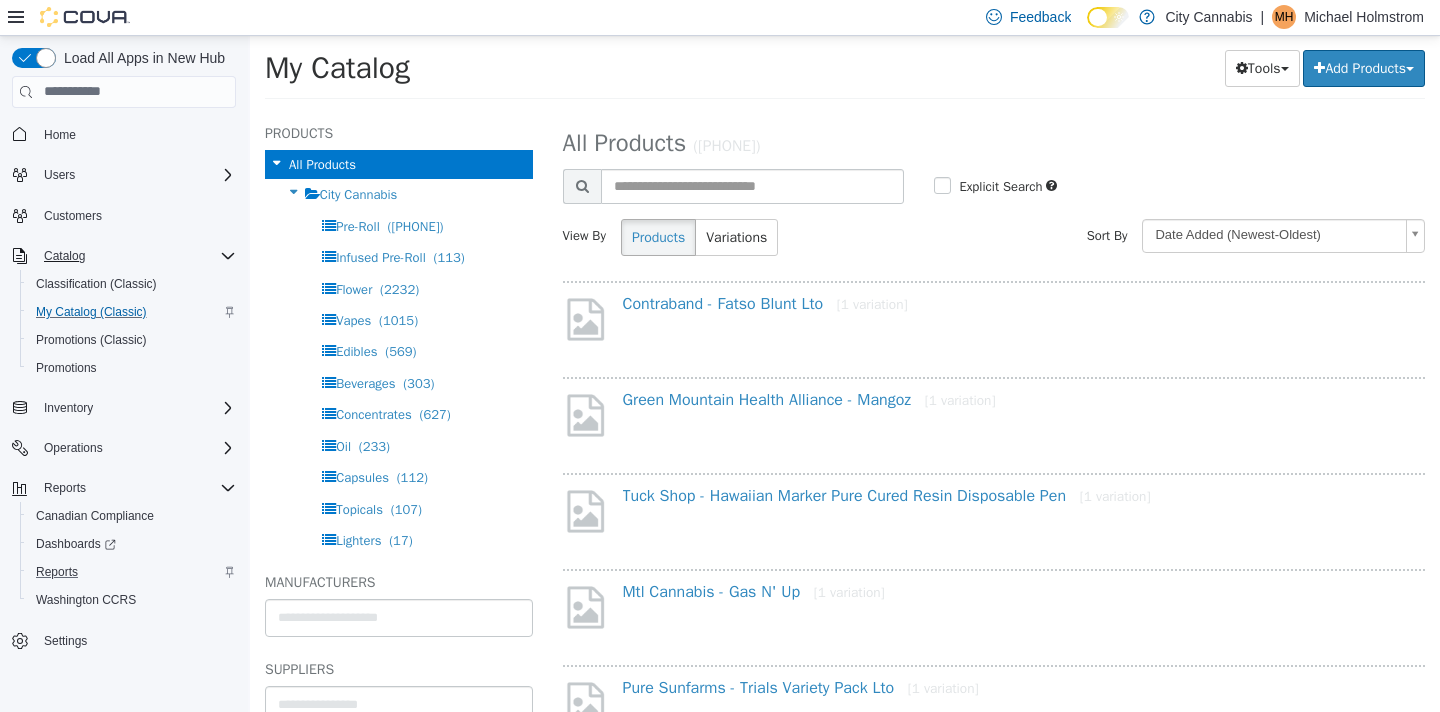click on "Reports" at bounding box center (132, 572) 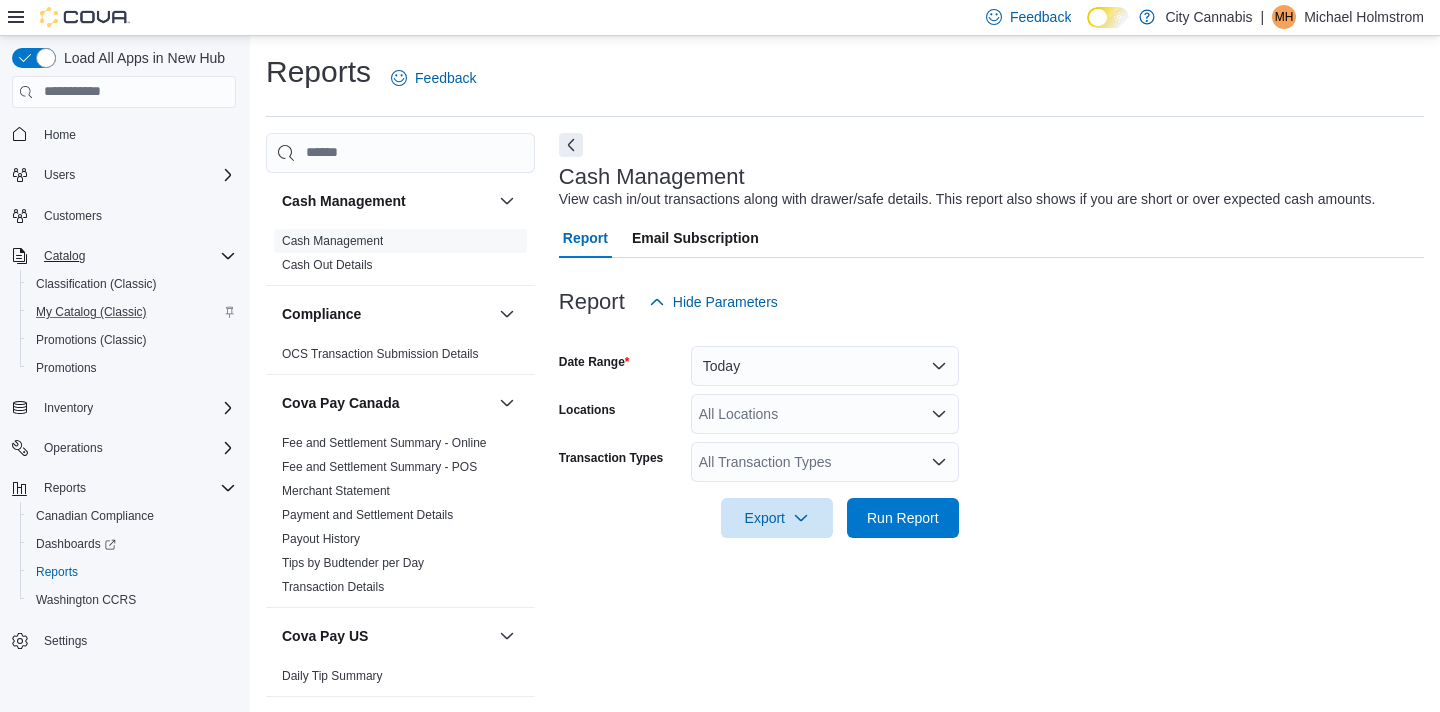 scroll, scrollTop: 11, scrollLeft: 0, axis: vertical 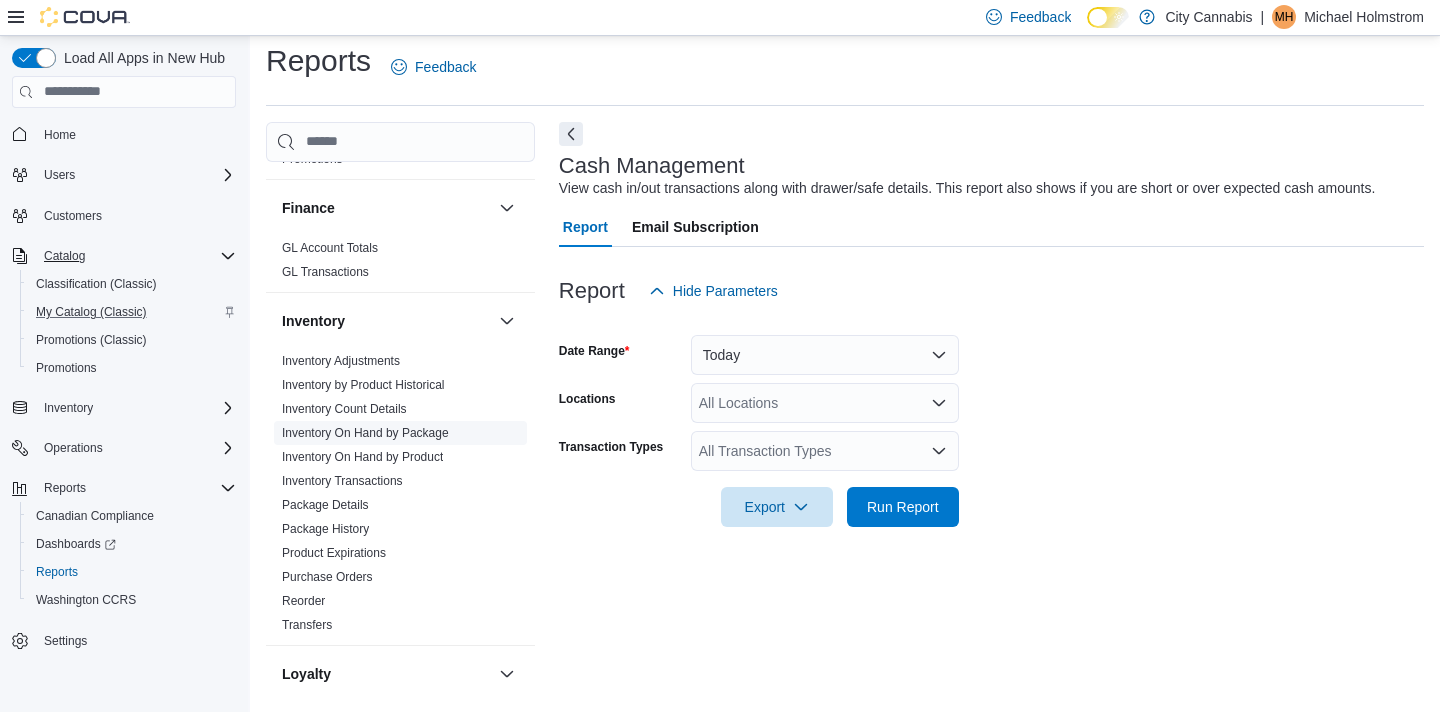 click on "Inventory On Hand by Package" at bounding box center (365, 433) 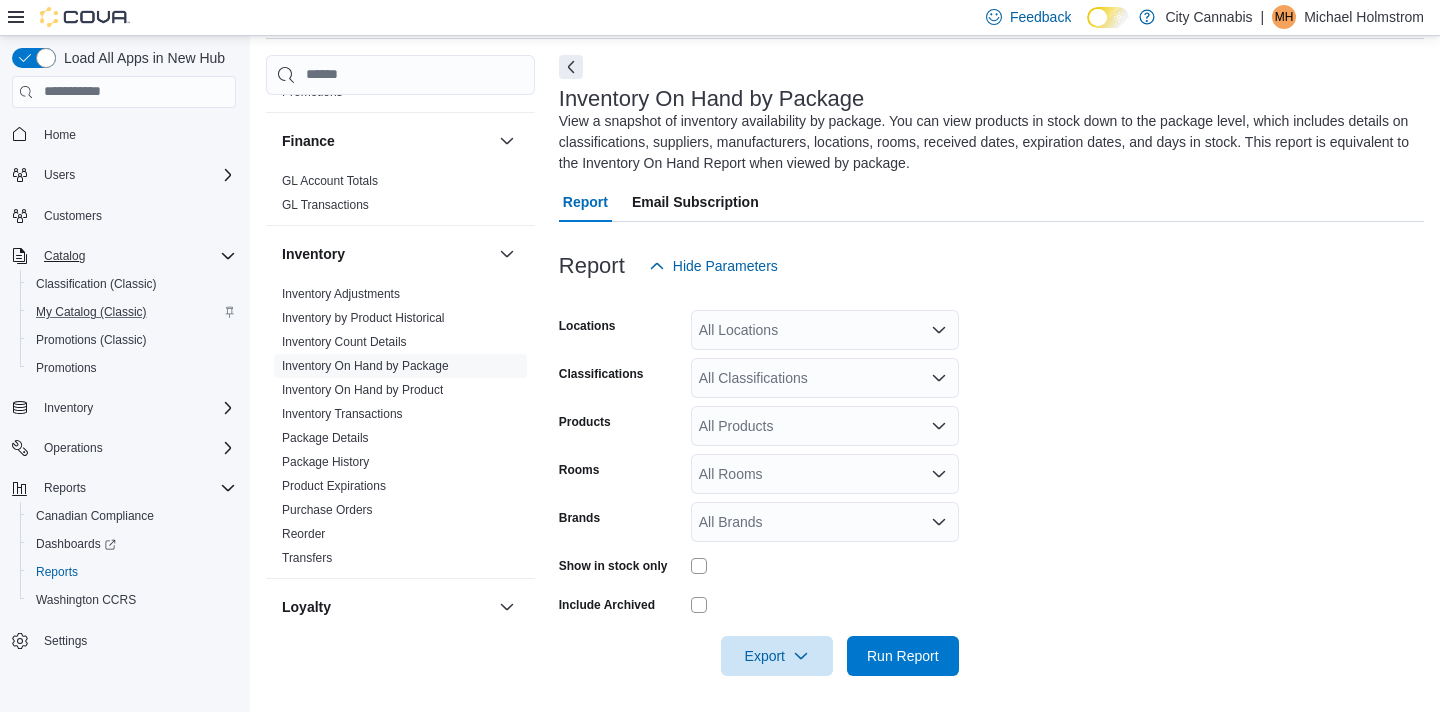 scroll, scrollTop: 82, scrollLeft: 0, axis: vertical 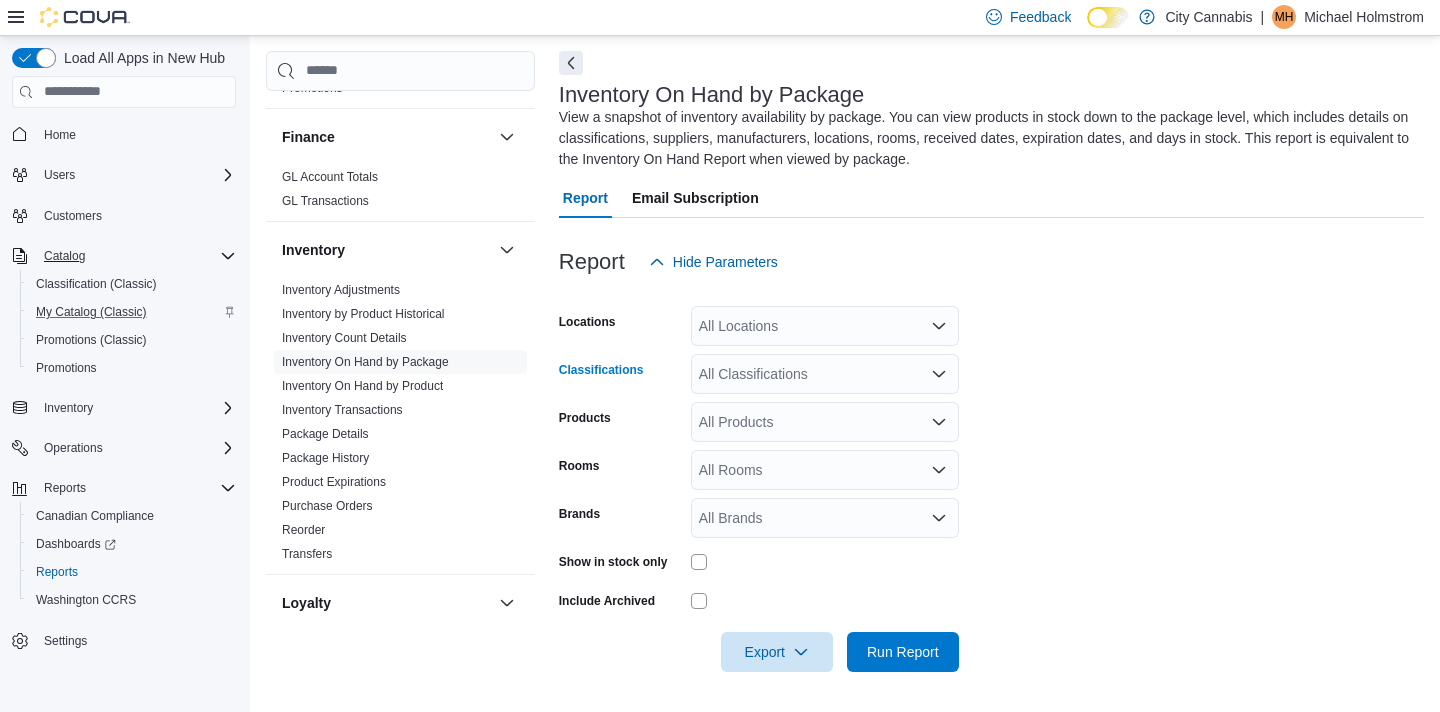 click on "All Classifications" at bounding box center (825, 374) 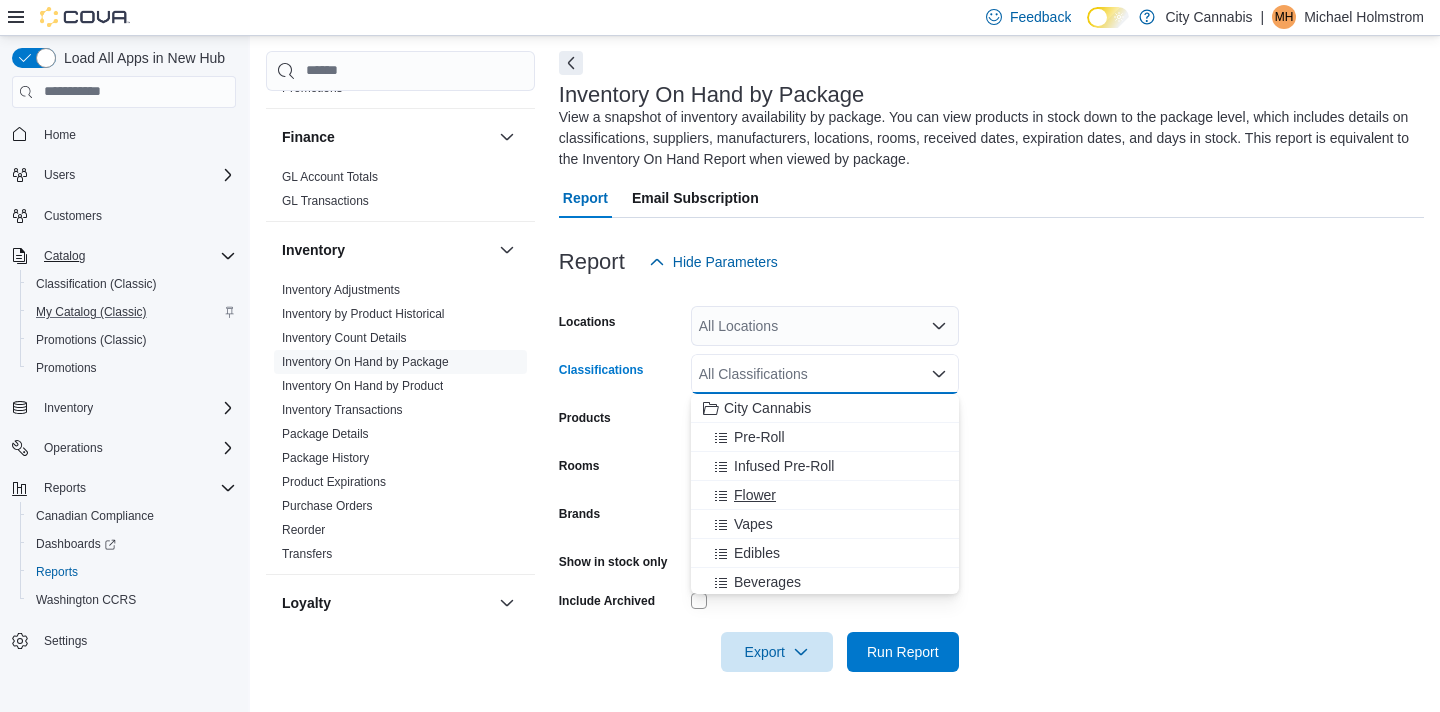 click on "Flower" at bounding box center (755, 495) 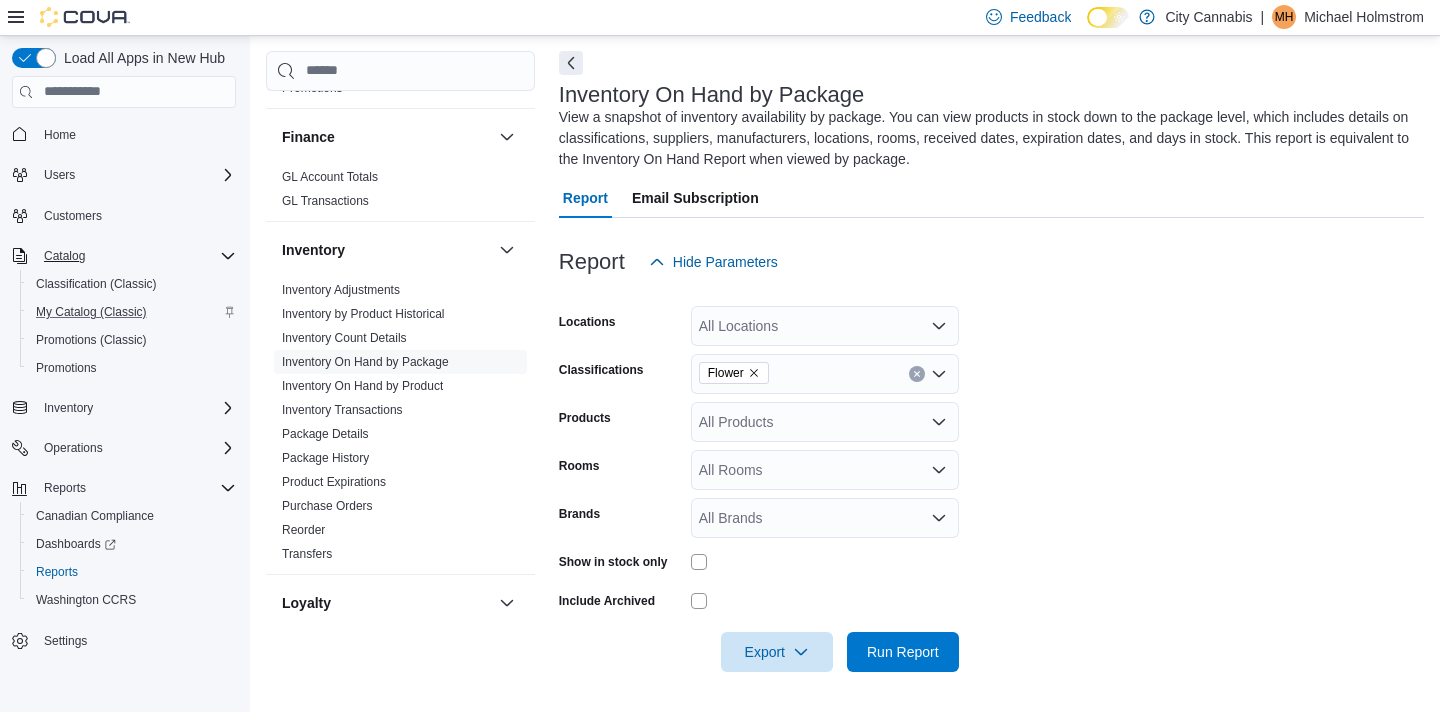 click on "Show in stock only" at bounding box center (613, 562) 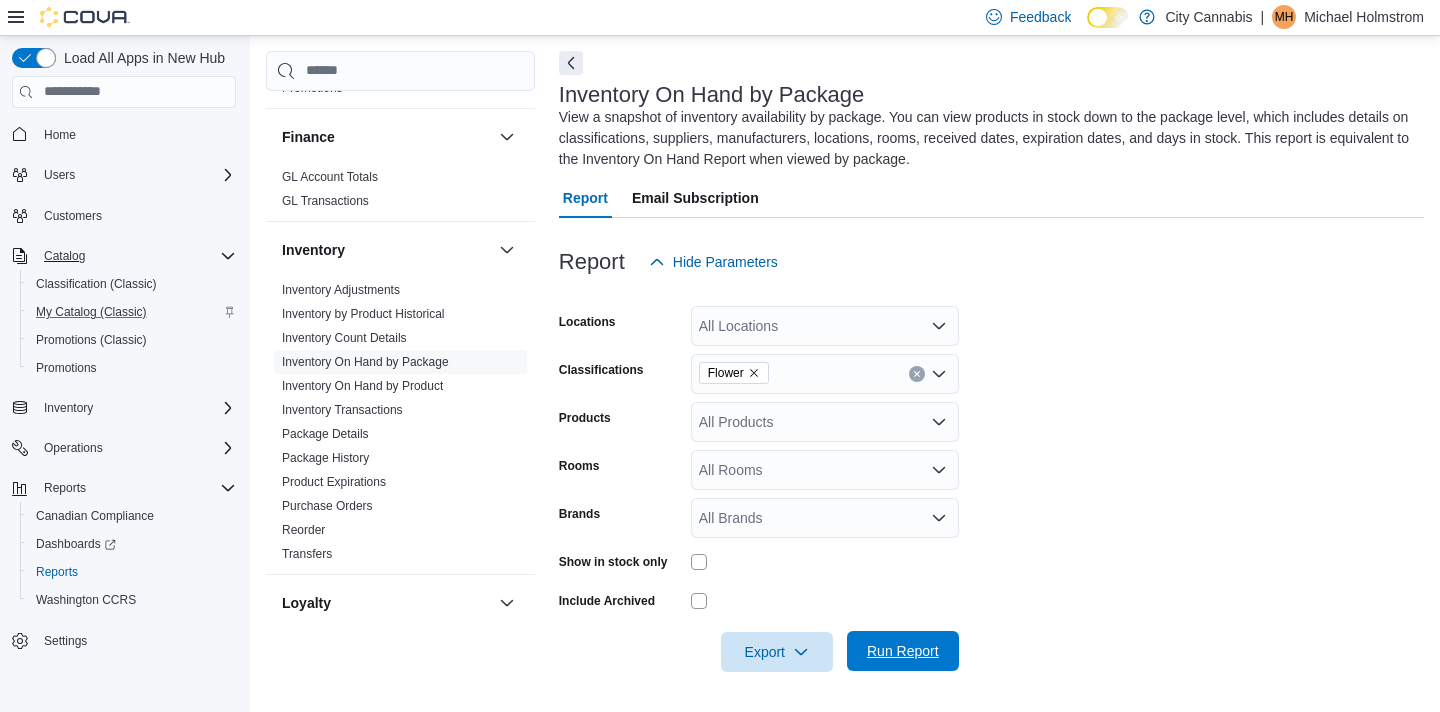 click on "Run Report" at bounding box center [903, 651] 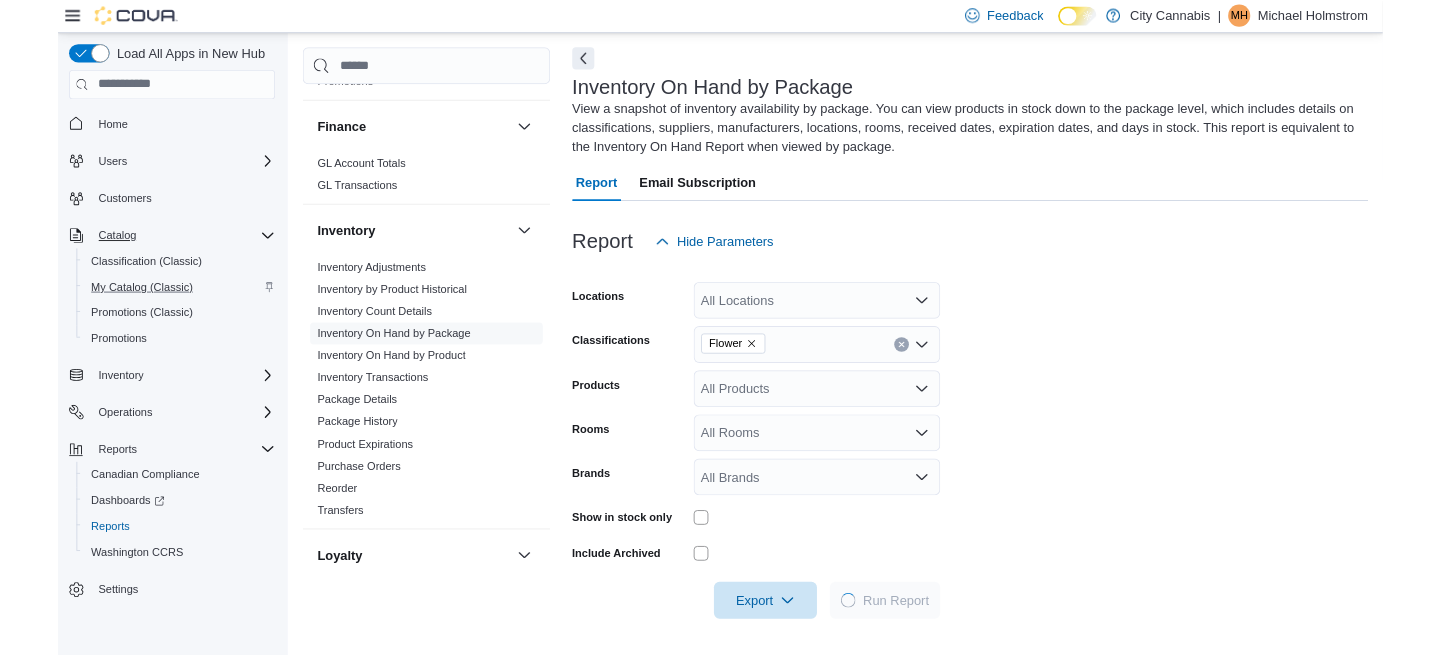 scroll, scrollTop: 665, scrollLeft: 0, axis: vertical 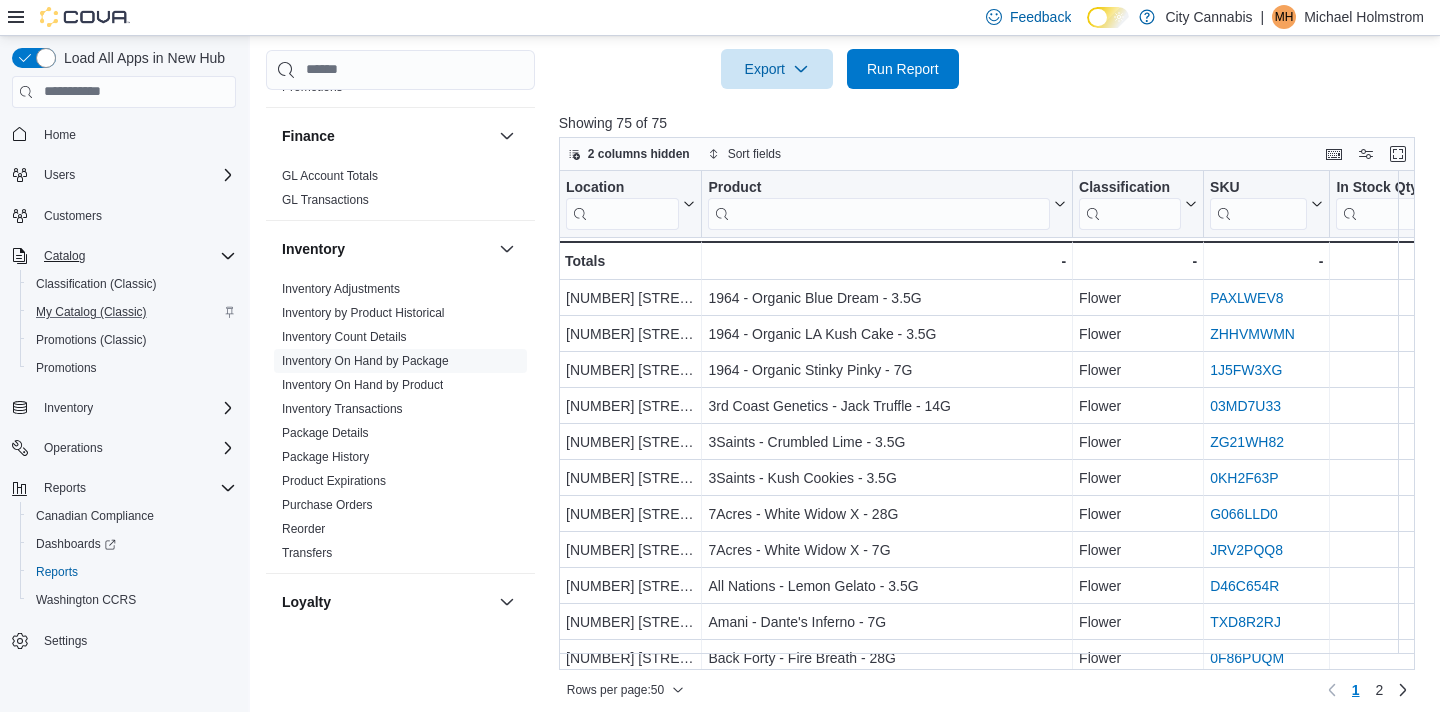 click at bounding box center (991, 101) 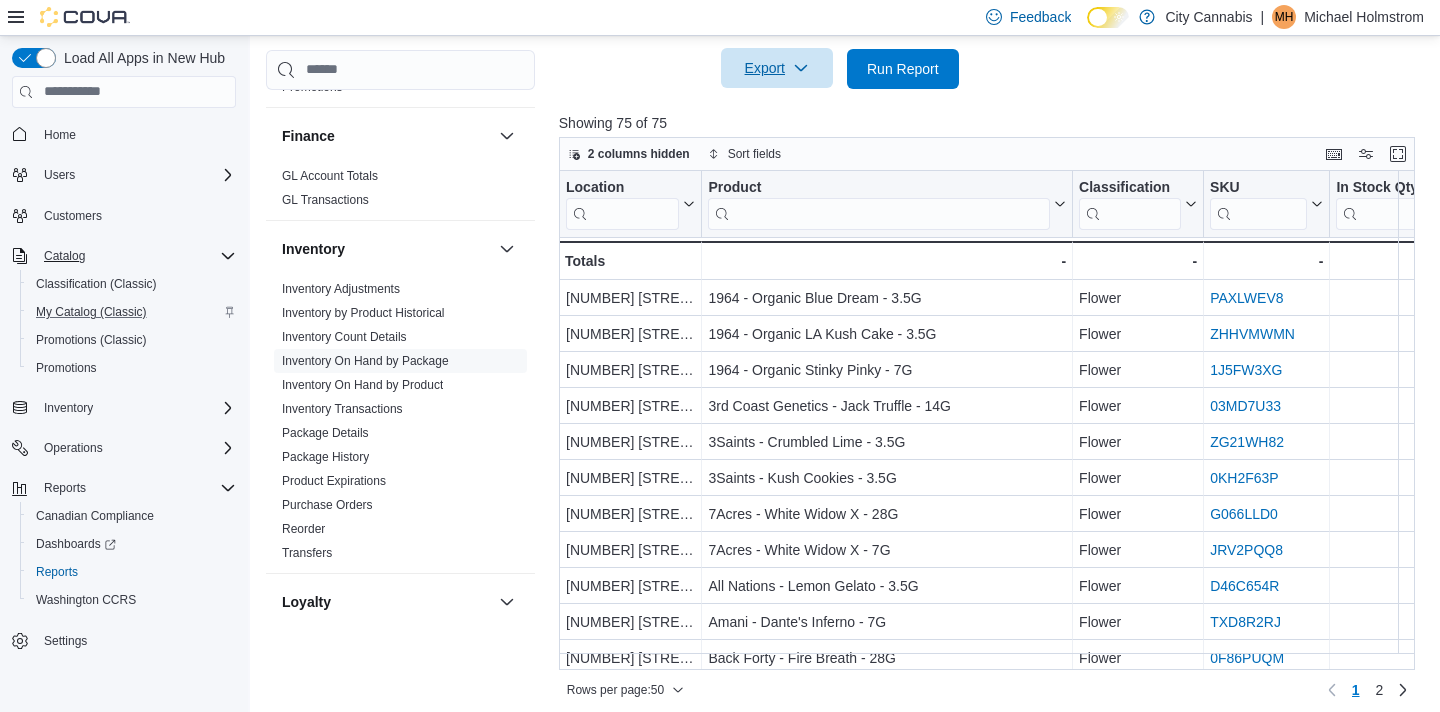 click on "Export" at bounding box center [777, 68] 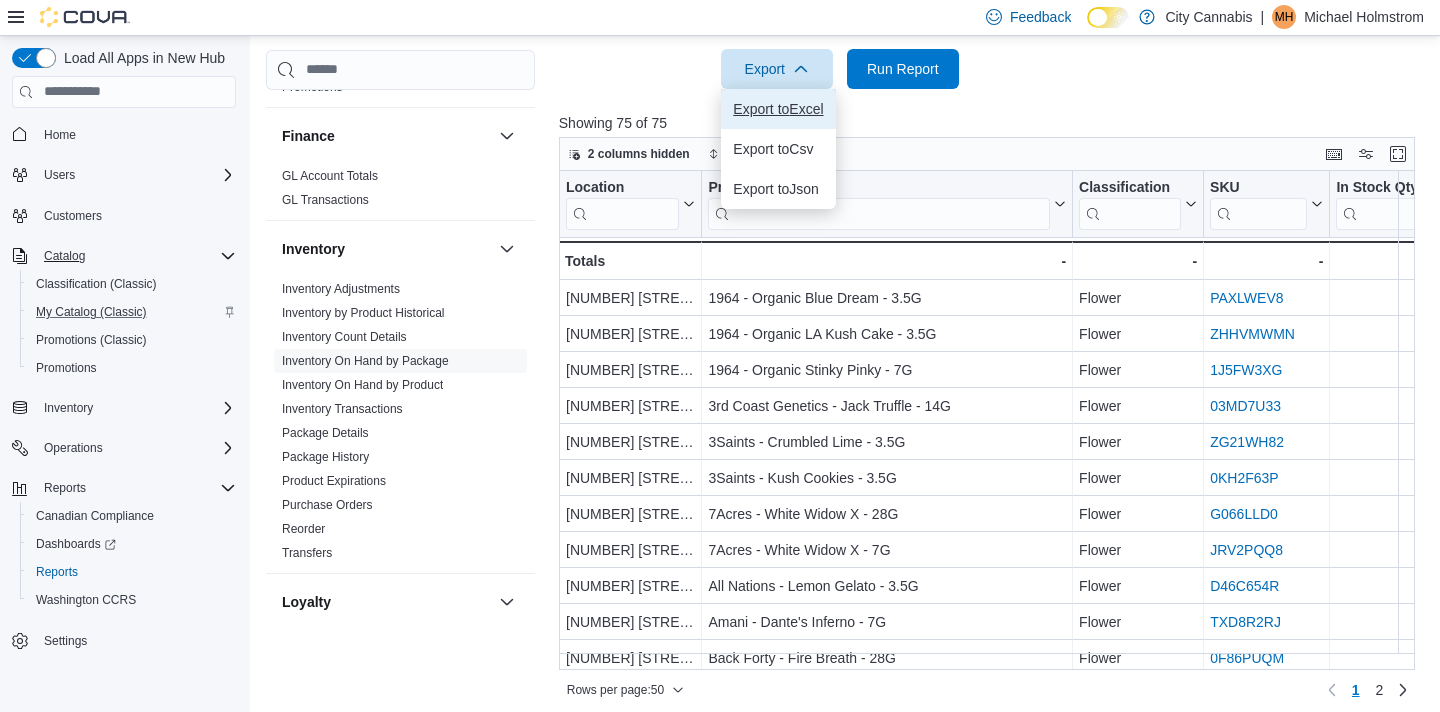 click on "Export to  Excel" at bounding box center [778, 109] 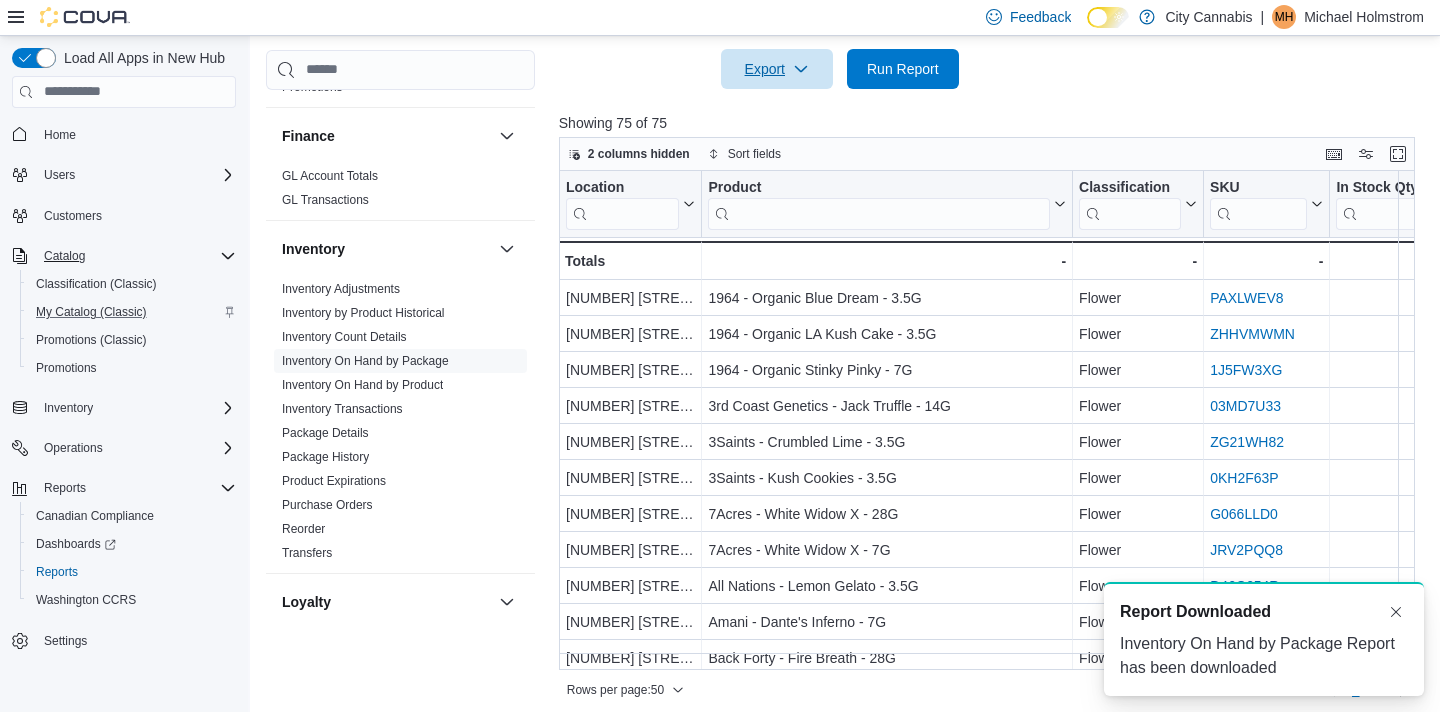scroll, scrollTop: 0, scrollLeft: 0, axis: both 